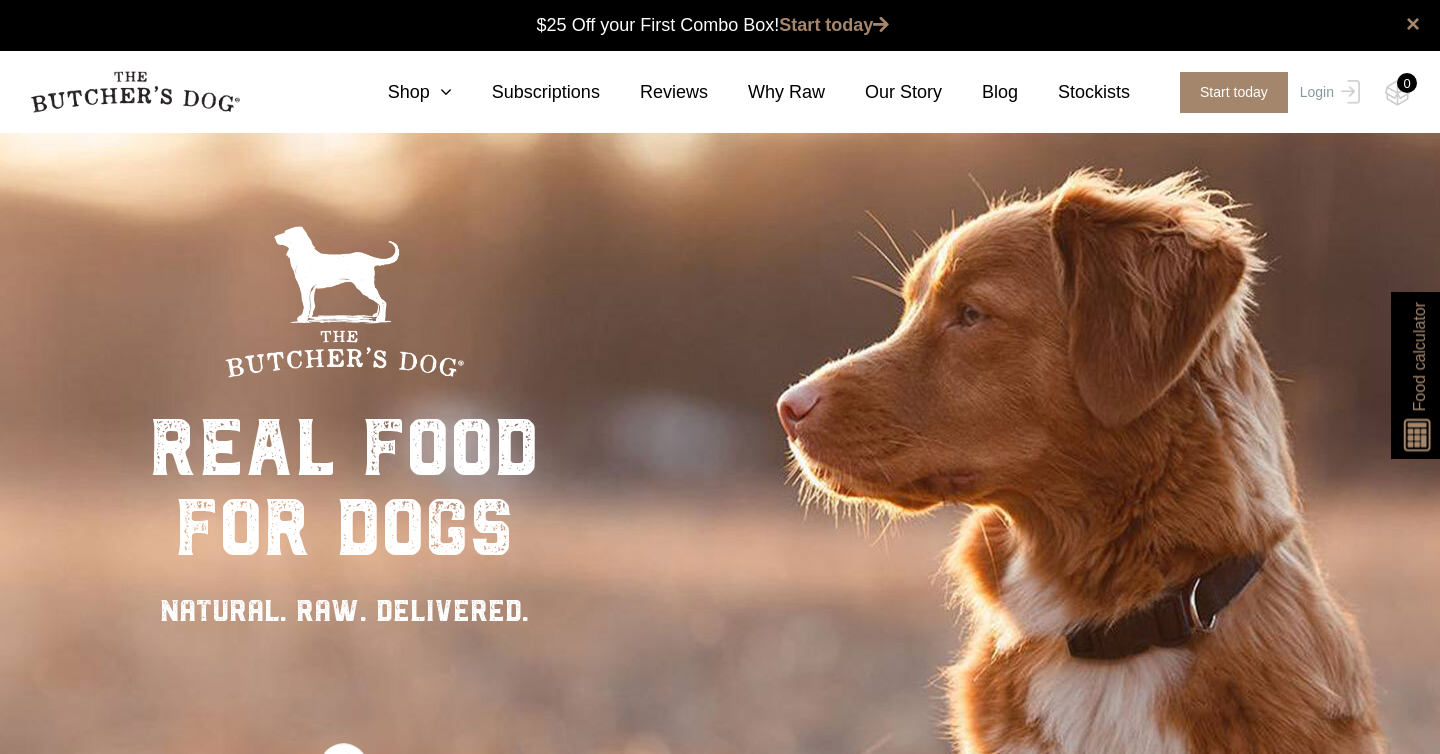scroll, scrollTop: 1, scrollLeft: 0, axis: vertical 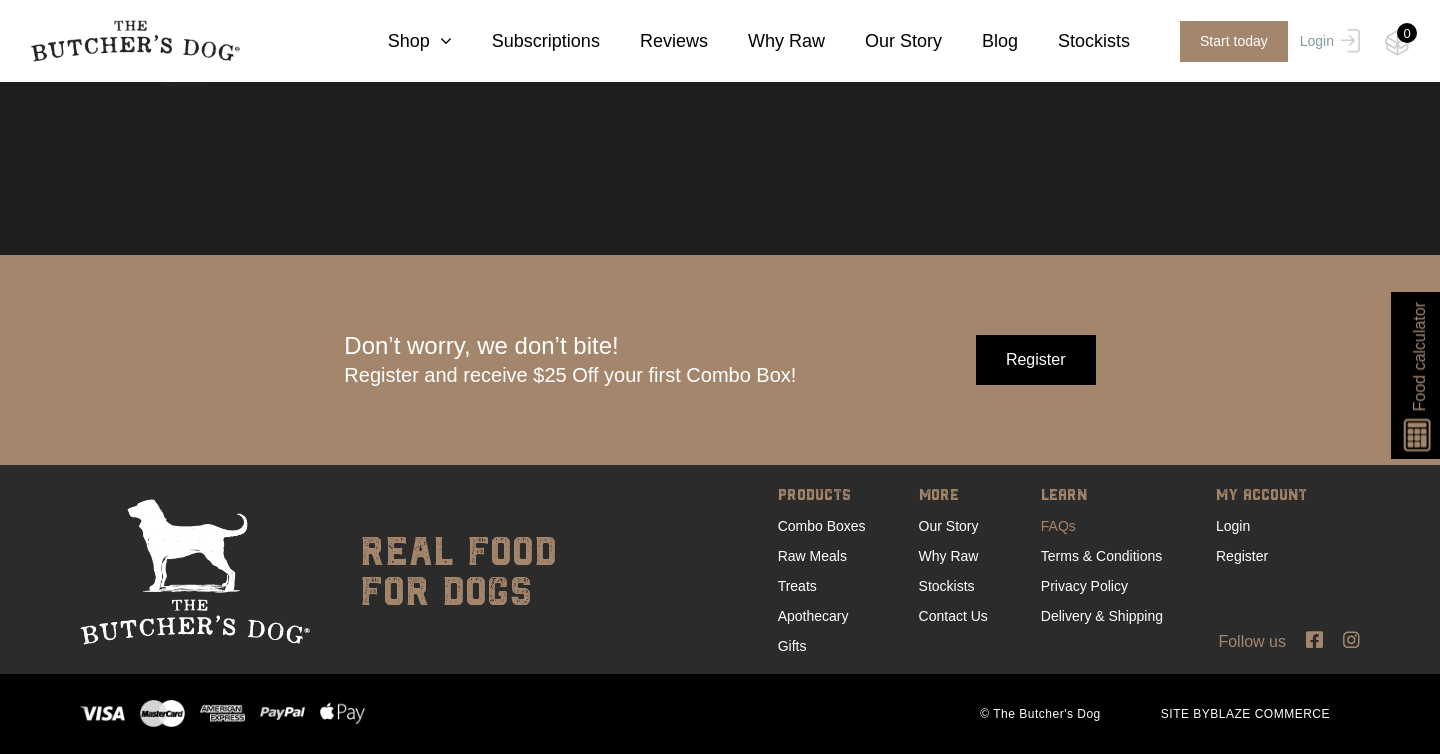 click on "FAQs" at bounding box center (1058, 526) 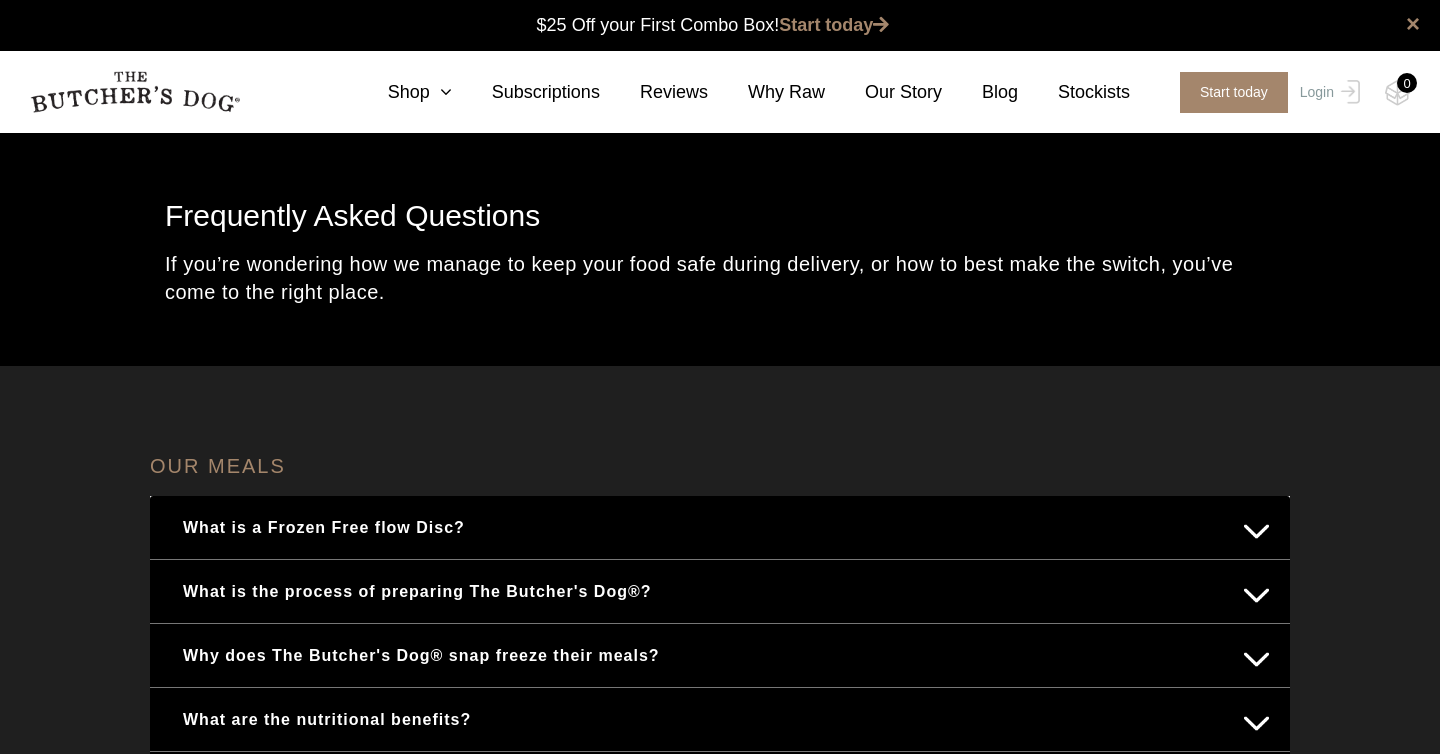 scroll, scrollTop: 0, scrollLeft: 0, axis: both 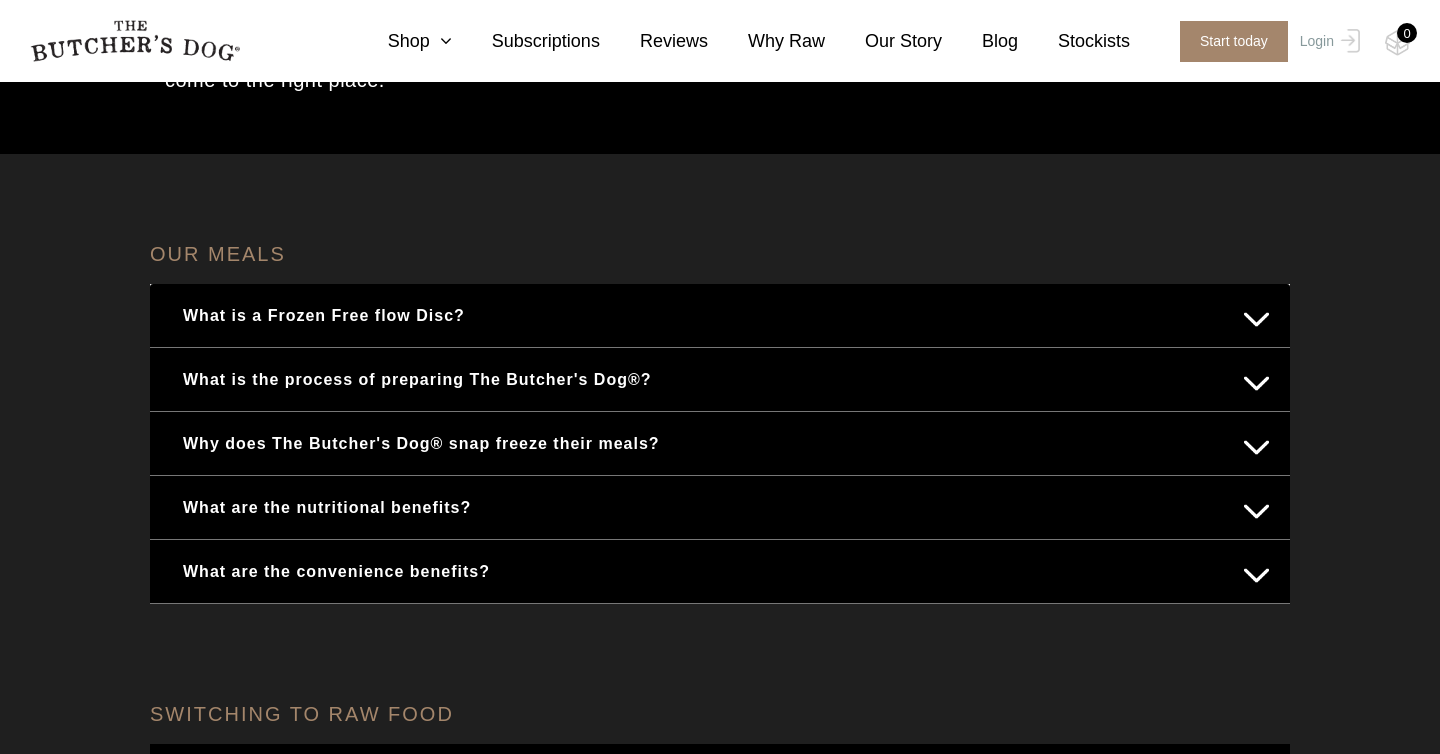 click on "Why does The Butcher's Dog® snap freeze their meals?" at bounding box center [720, 443] 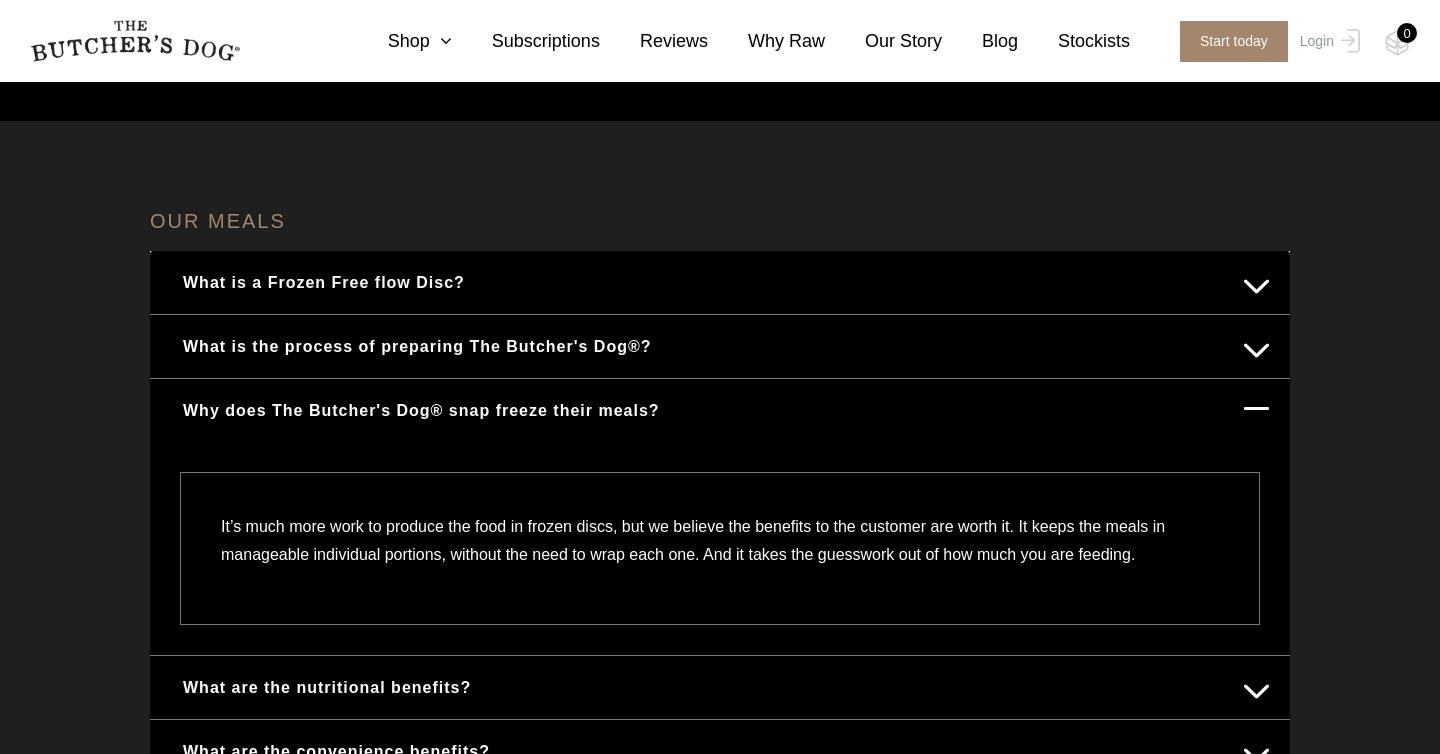 scroll, scrollTop: 261, scrollLeft: 0, axis: vertical 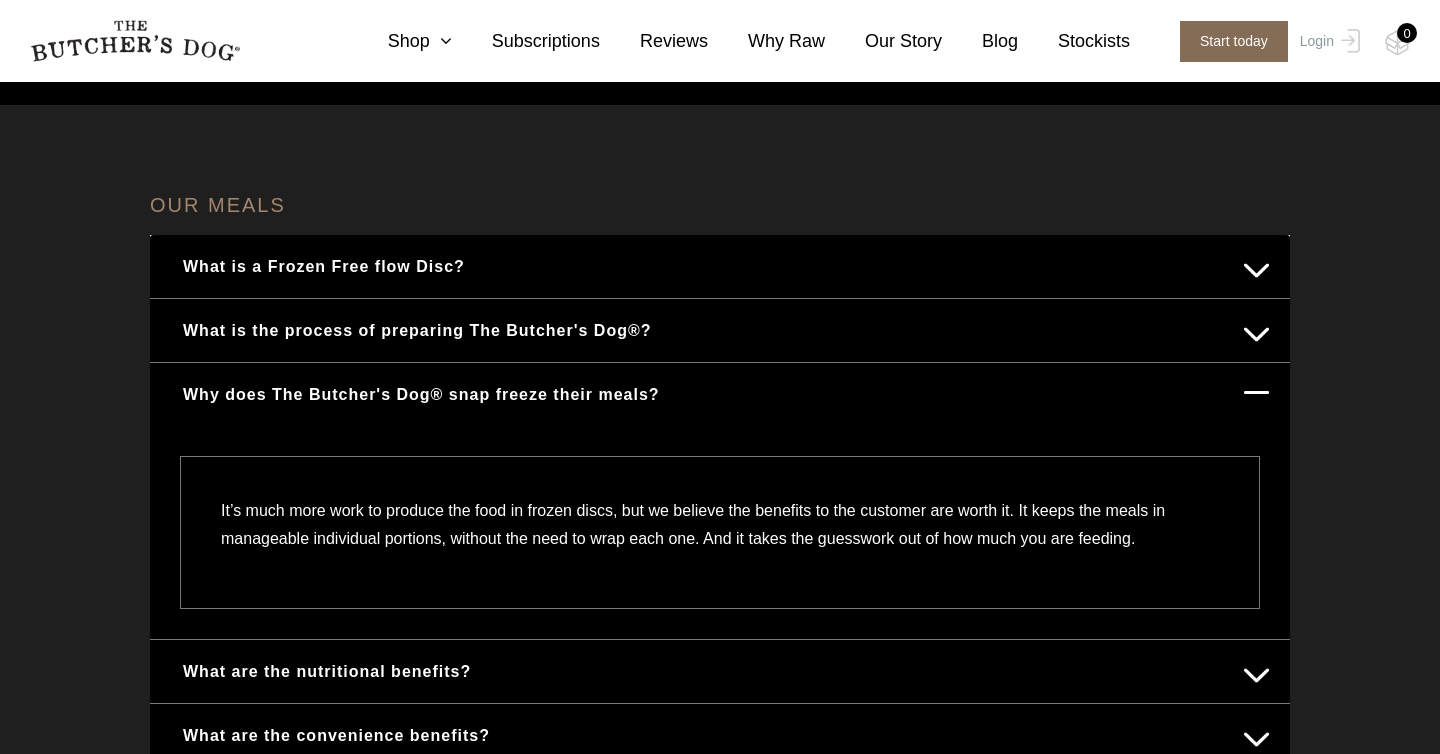 click on "Start
today" at bounding box center (1234, 41) 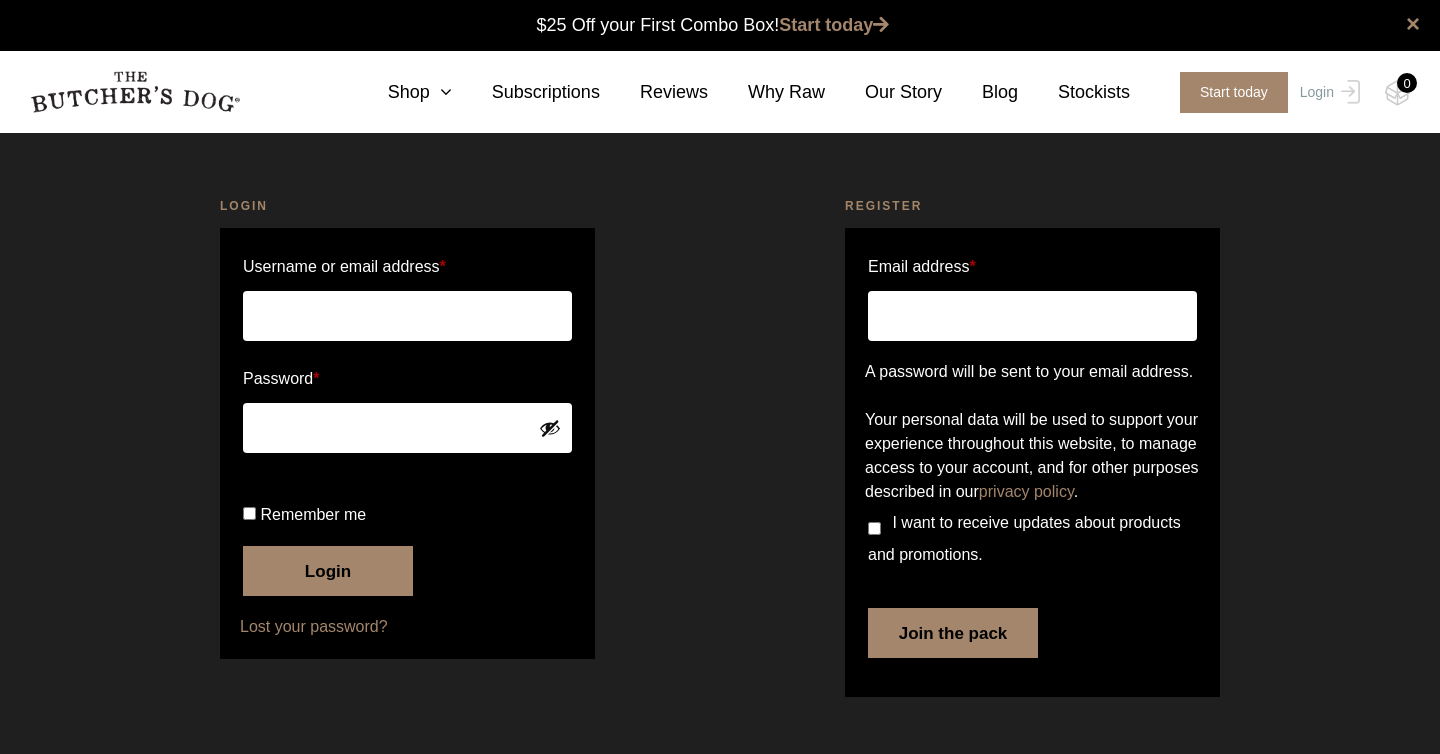 scroll, scrollTop: 0, scrollLeft: 0, axis: both 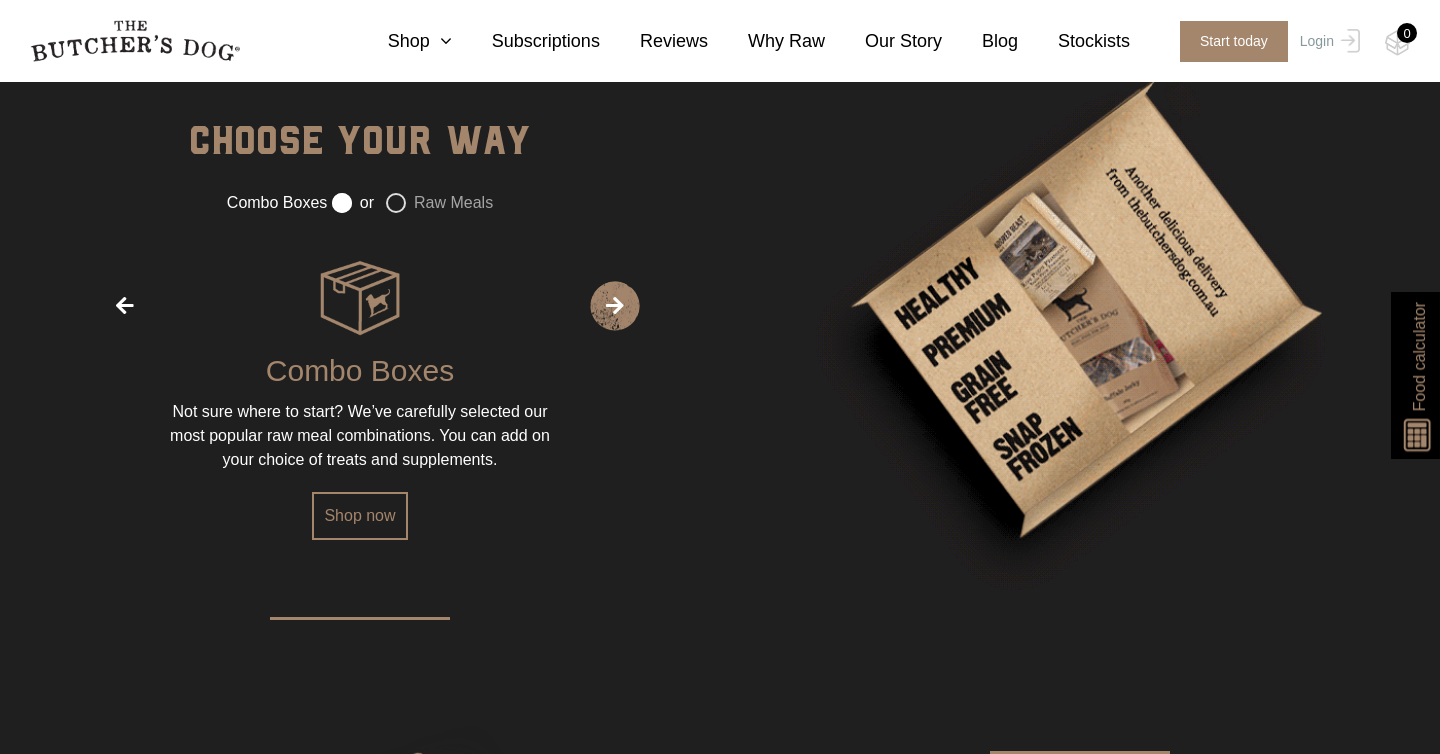 click on "Raw Meals" at bounding box center [439, 203] 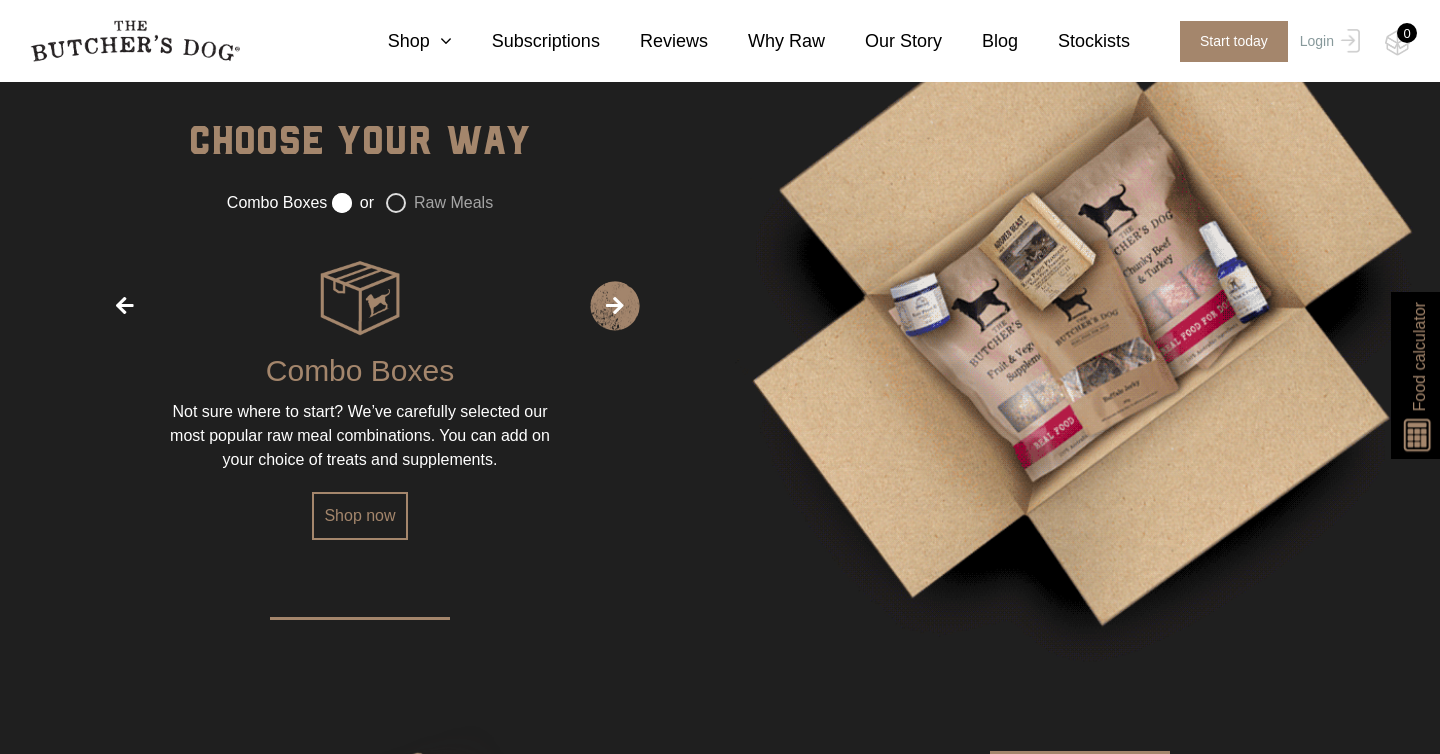 click on "Raw Meals" at bounding box center [-9993, 197] 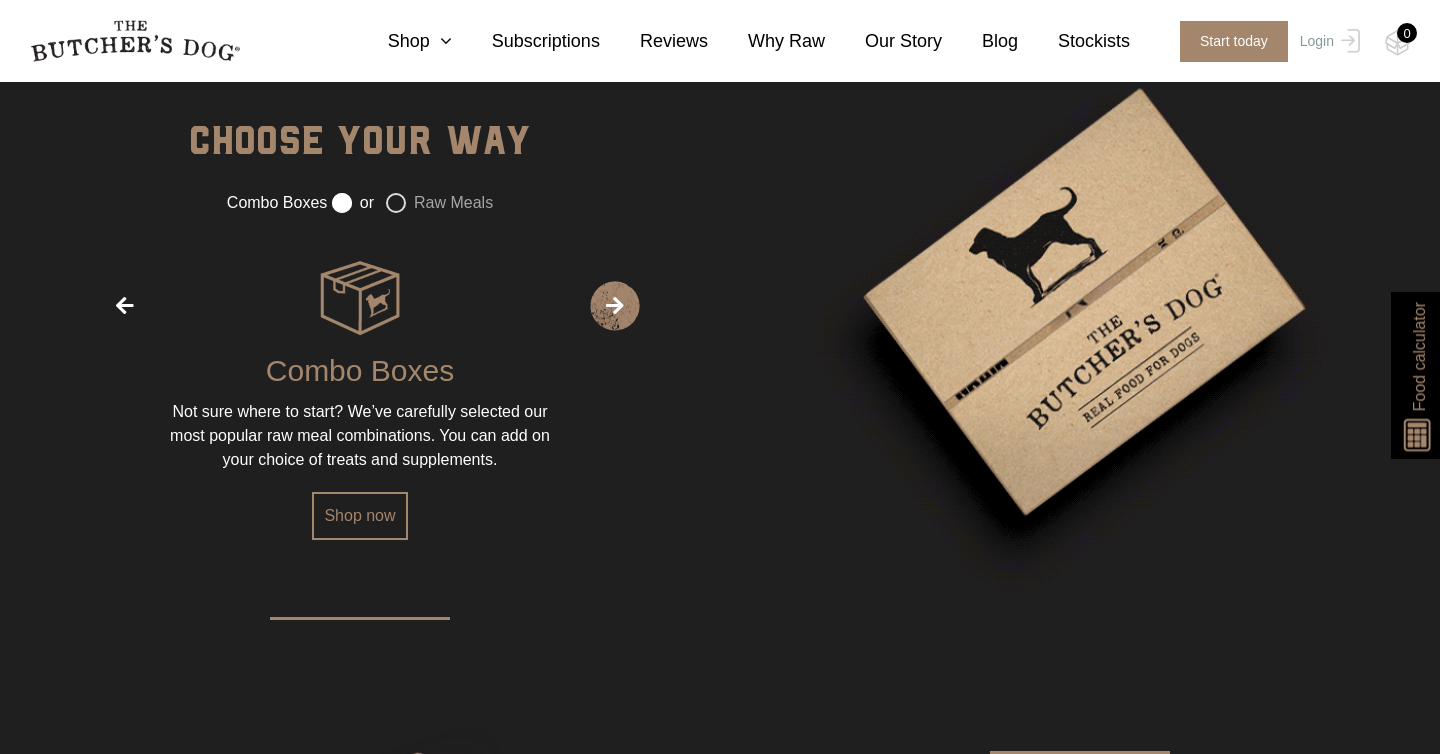radio on "true" 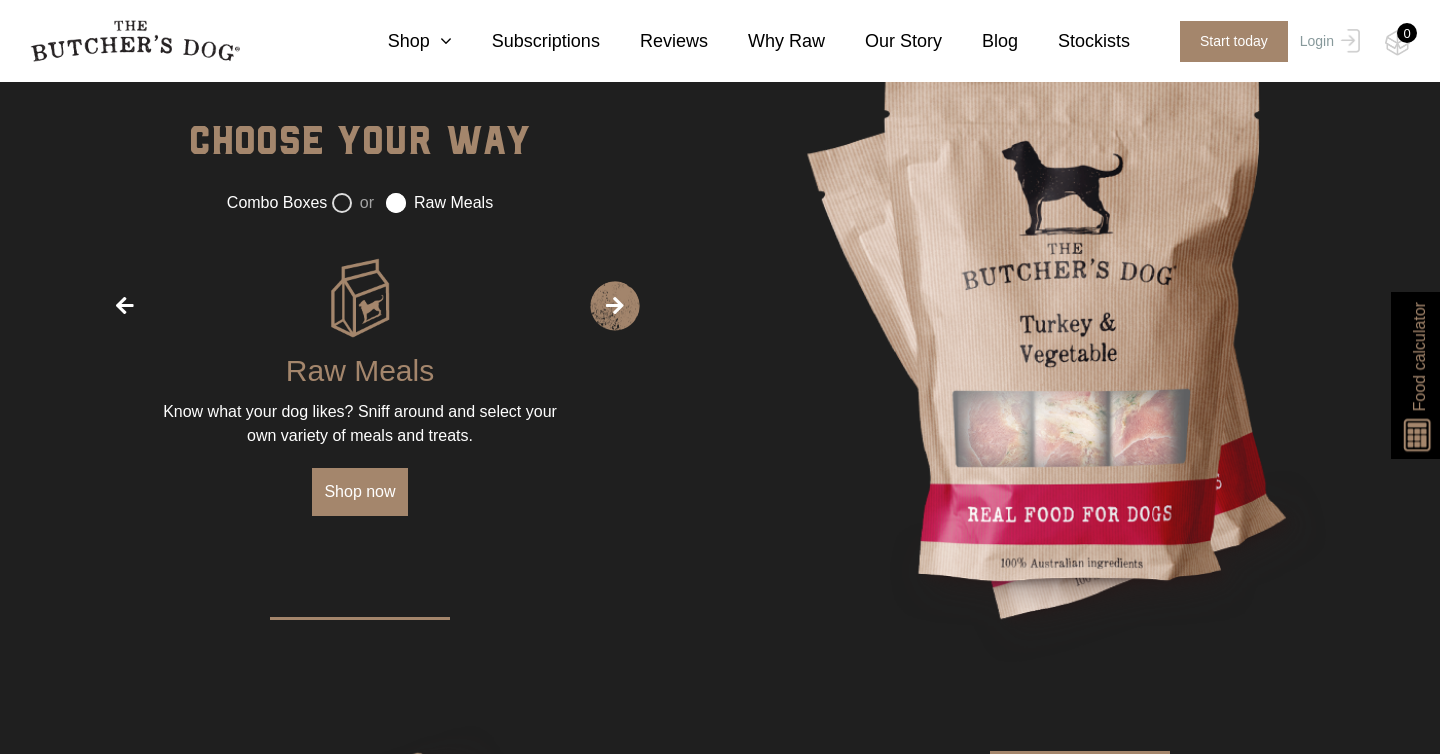 click on "Shop now" at bounding box center (359, 492) 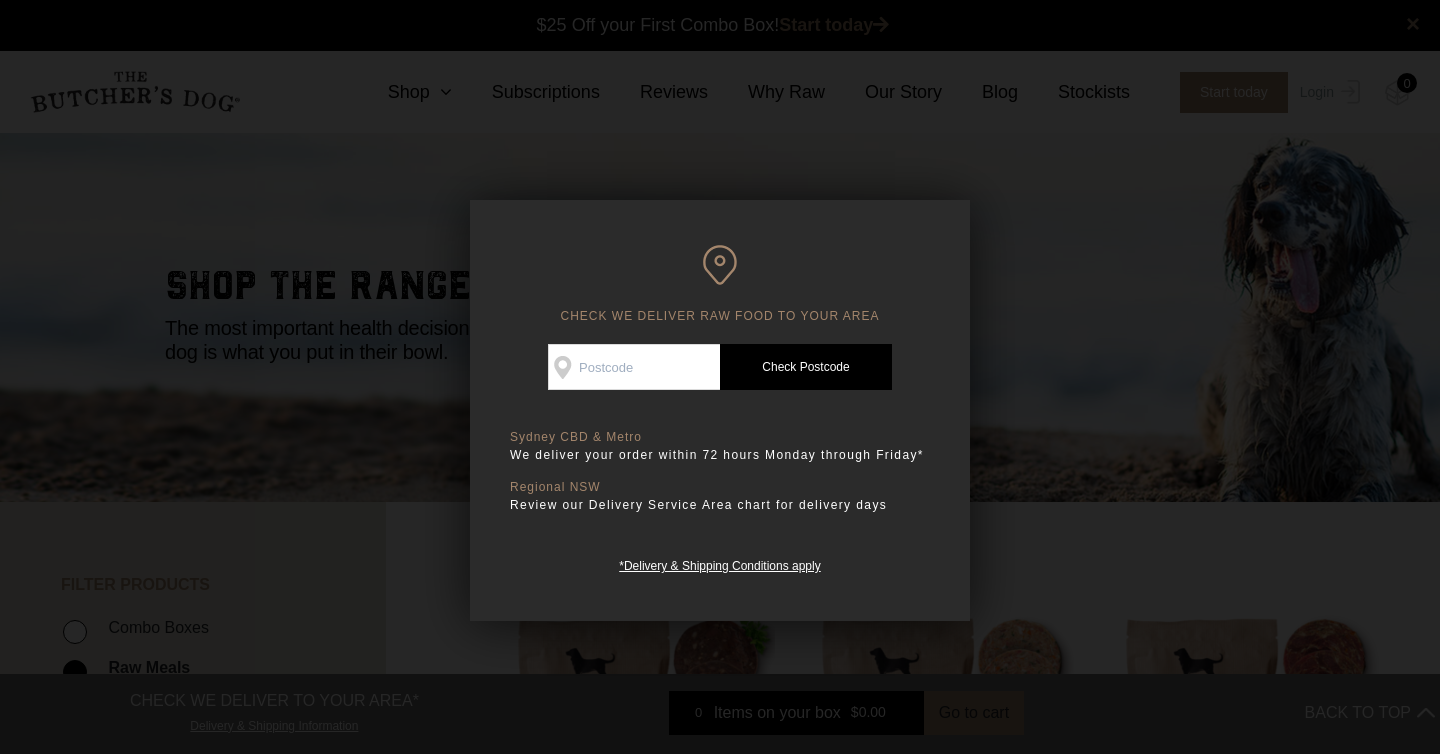 scroll, scrollTop: 0, scrollLeft: 0, axis: both 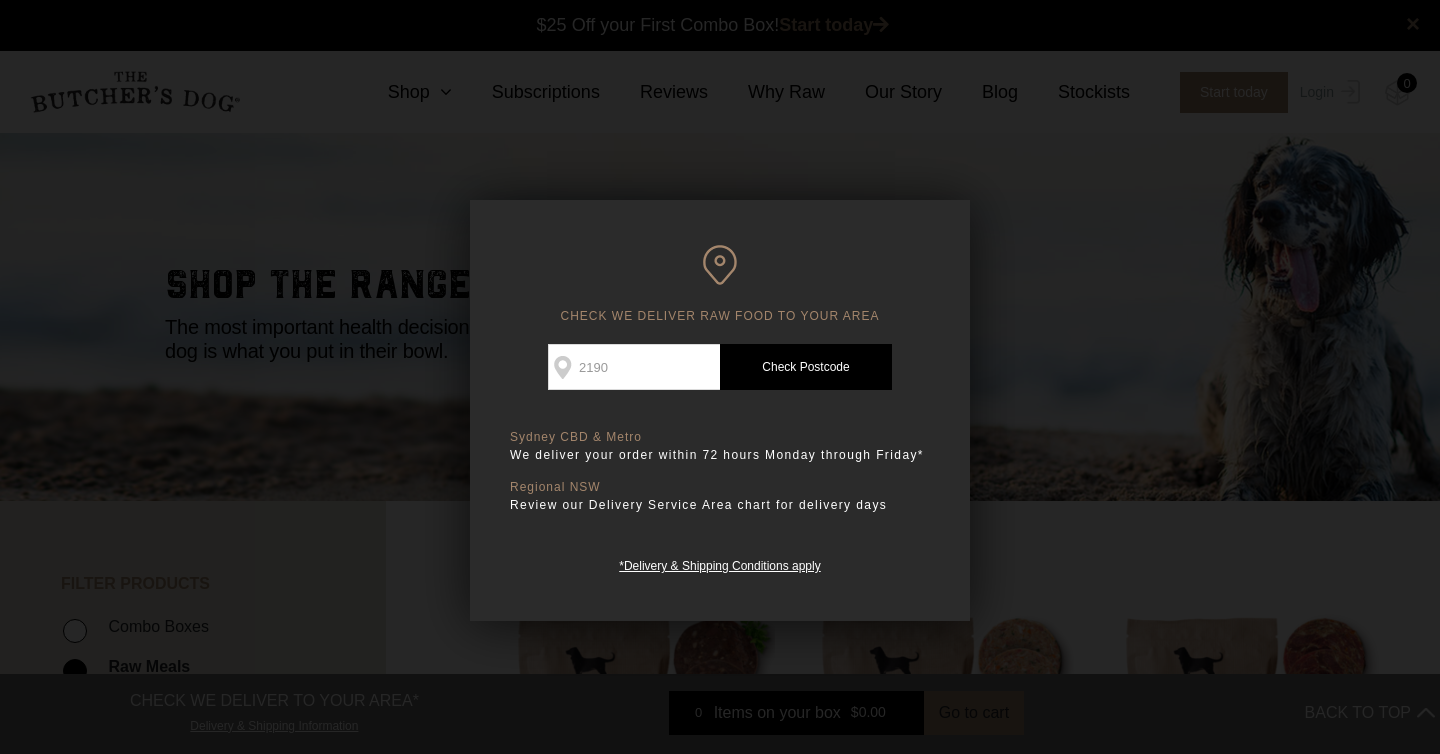 type on "2190" 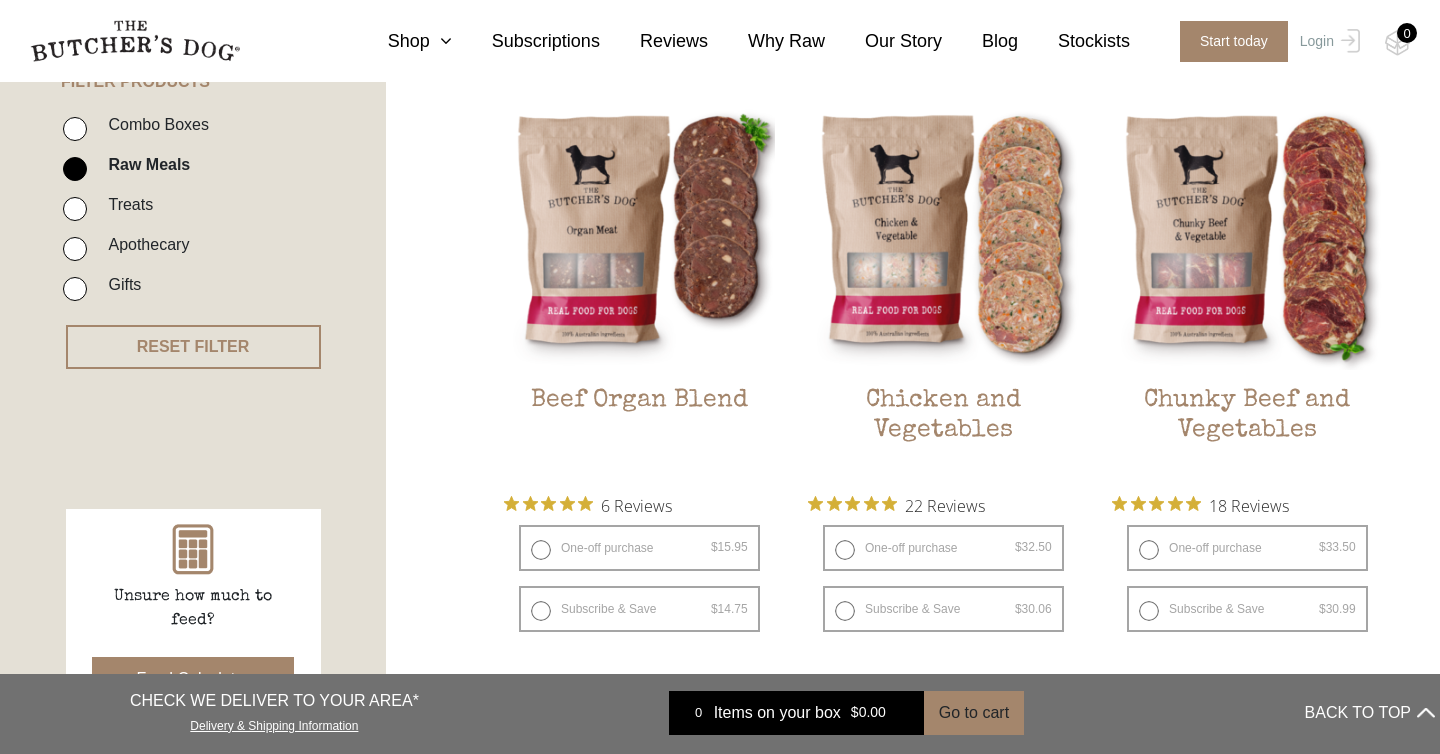 scroll, scrollTop: 510, scrollLeft: 0, axis: vertical 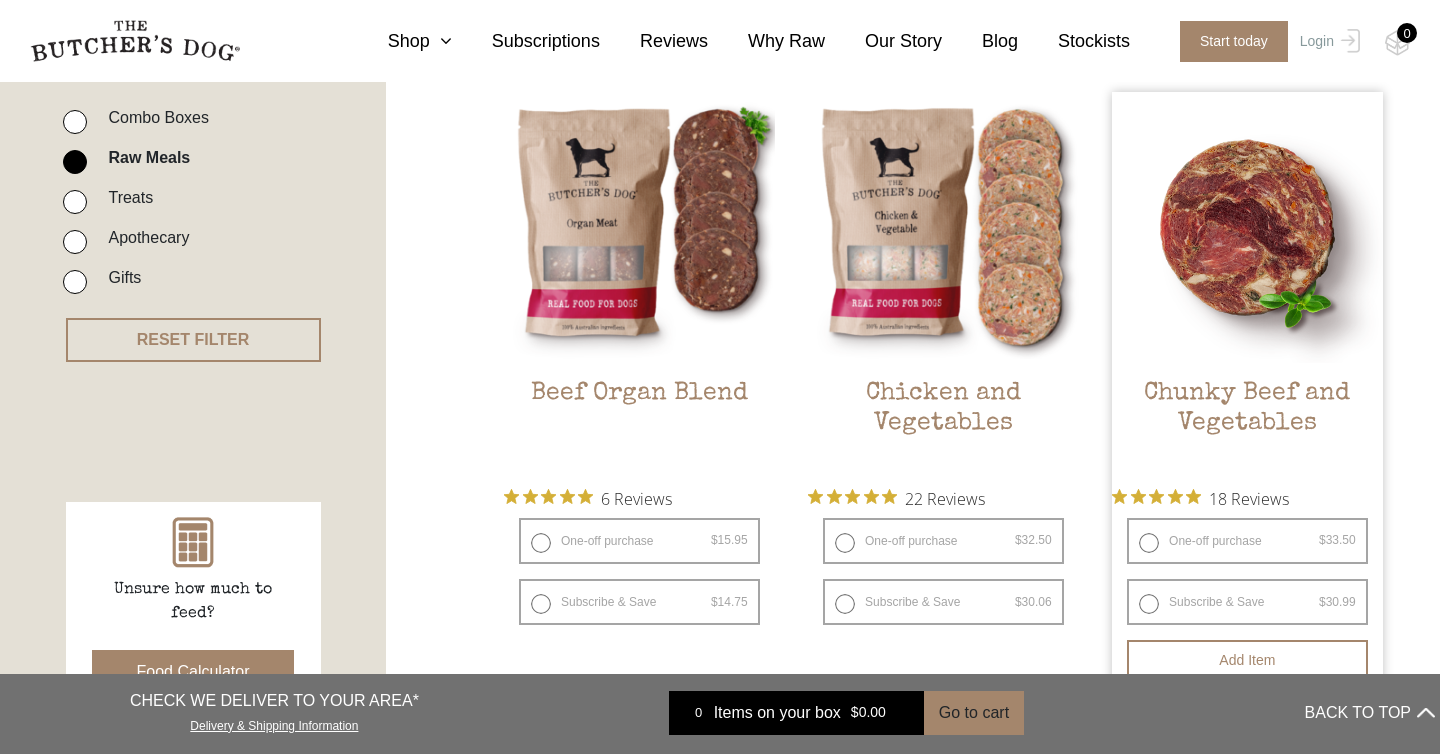 click at bounding box center [1247, 227] 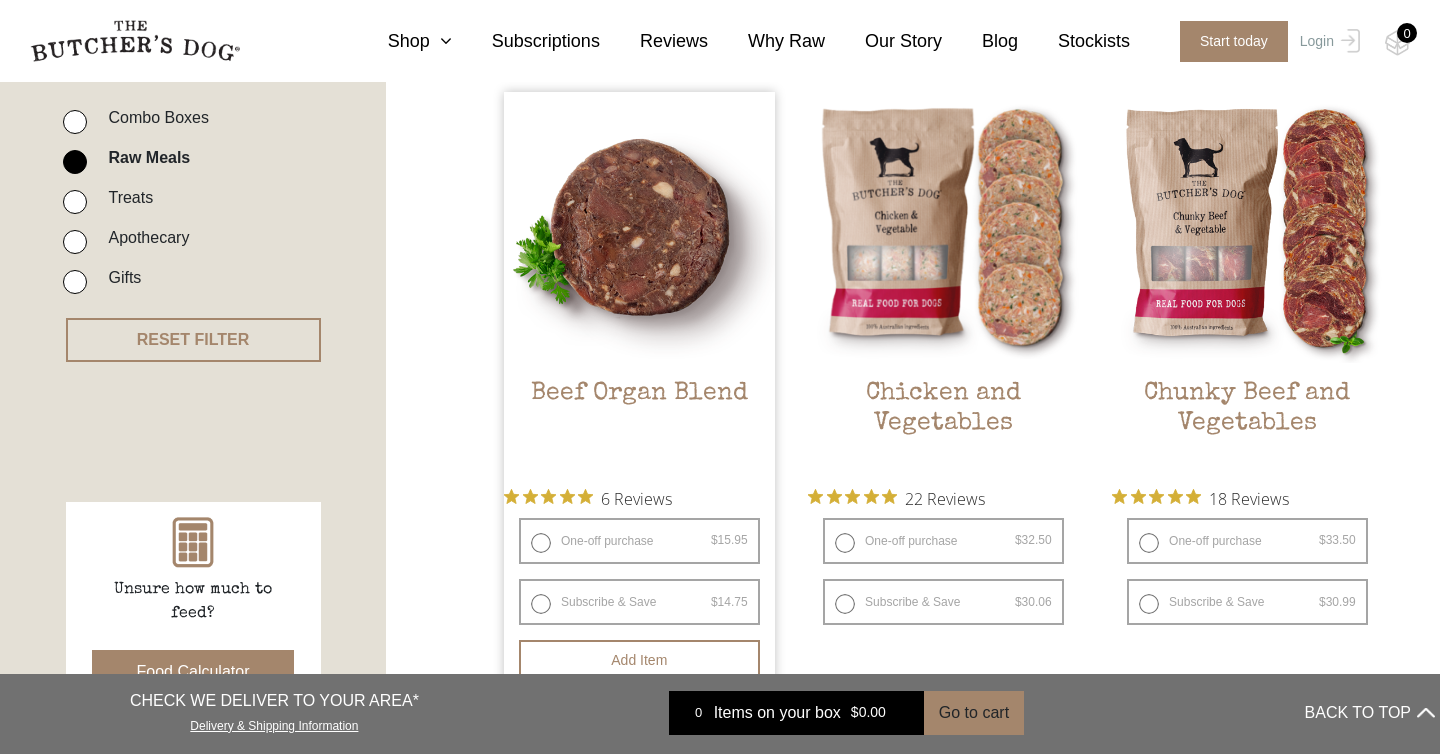 click at bounding box center (639, 227) 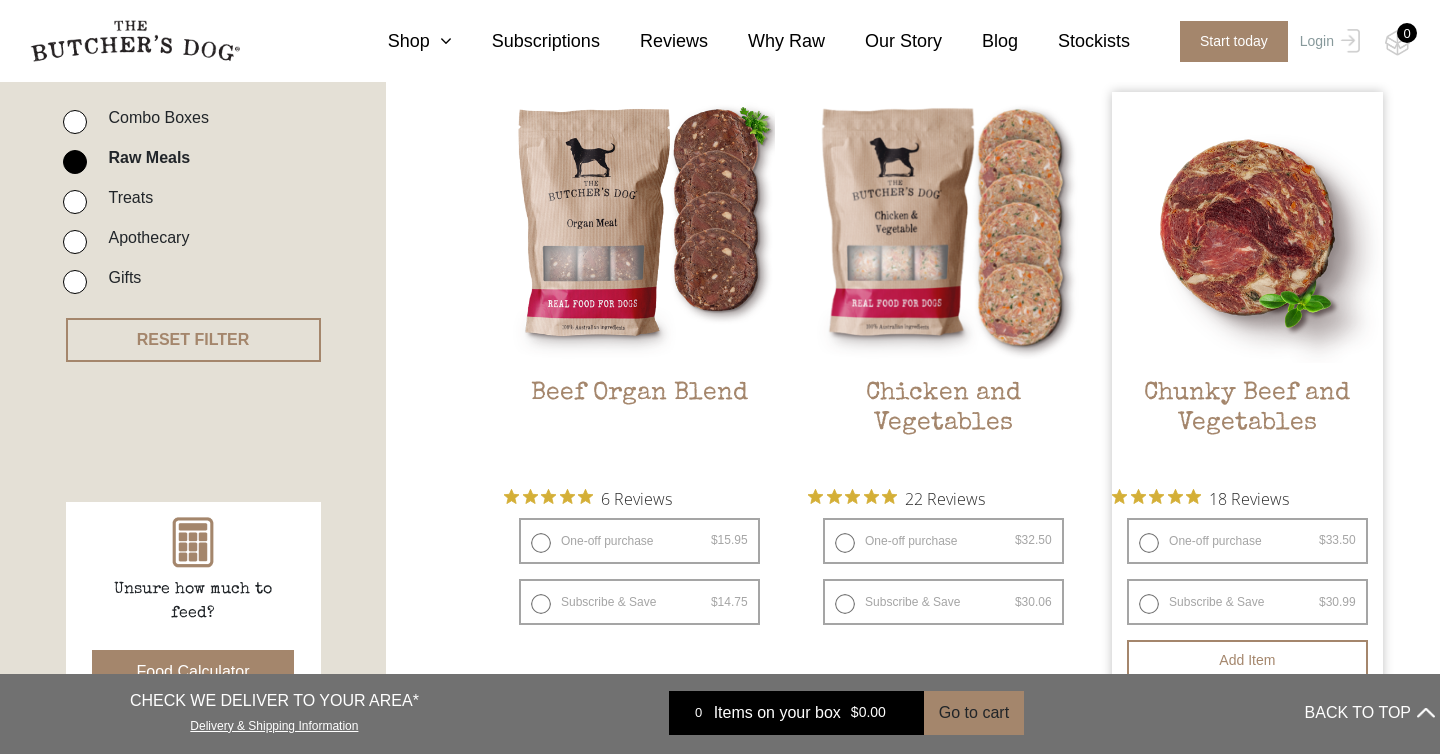 click at bounding box center [1247, 227] 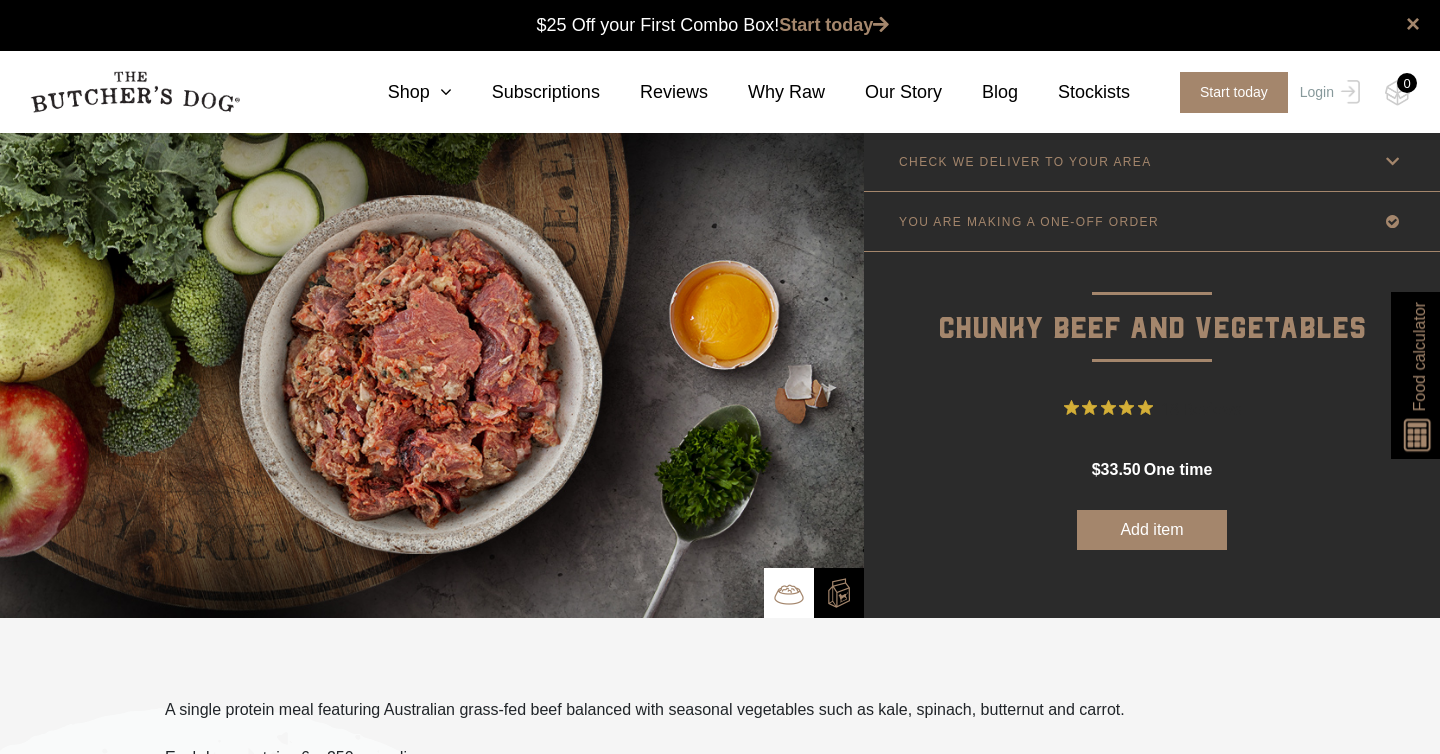 scroll, scrollTop: 0, scrollLeft: 0, axis: both 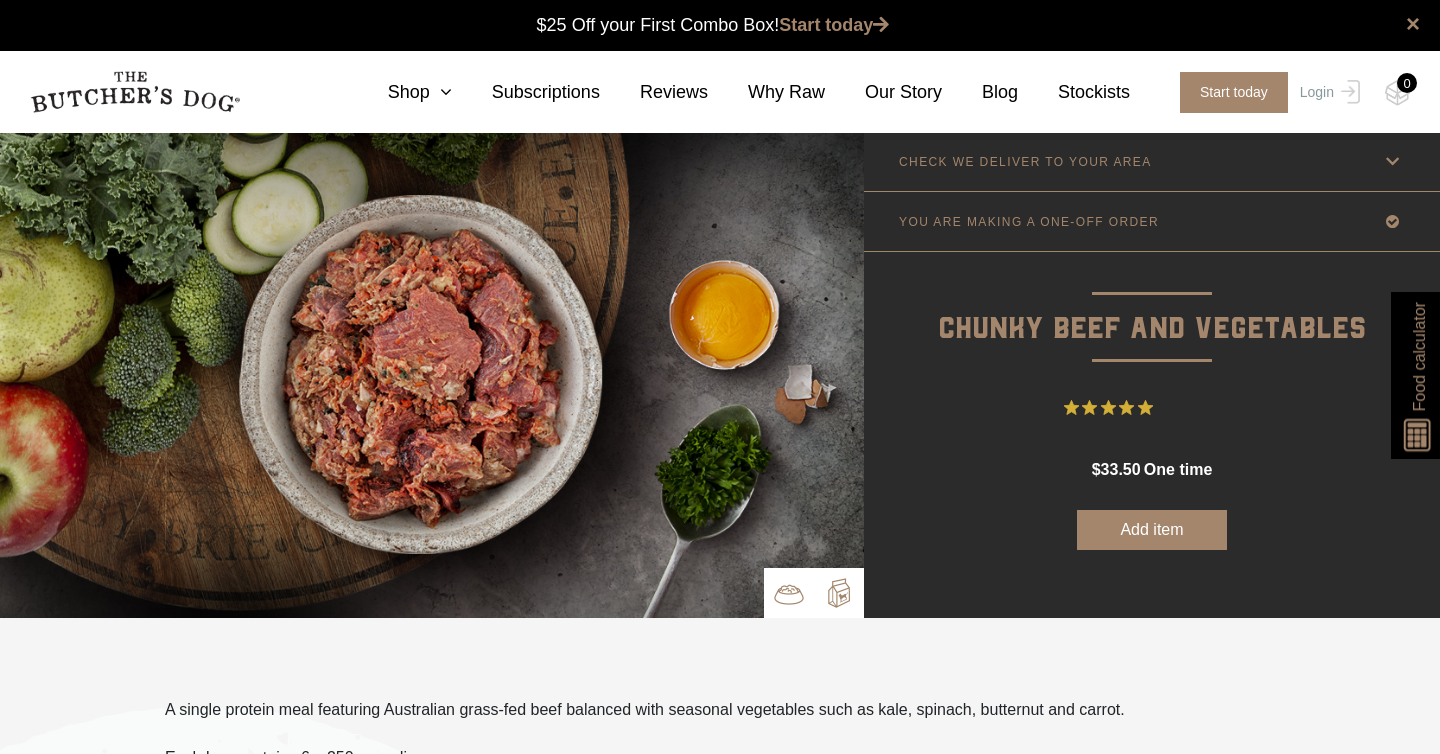 click at bounding box center (839, 593) 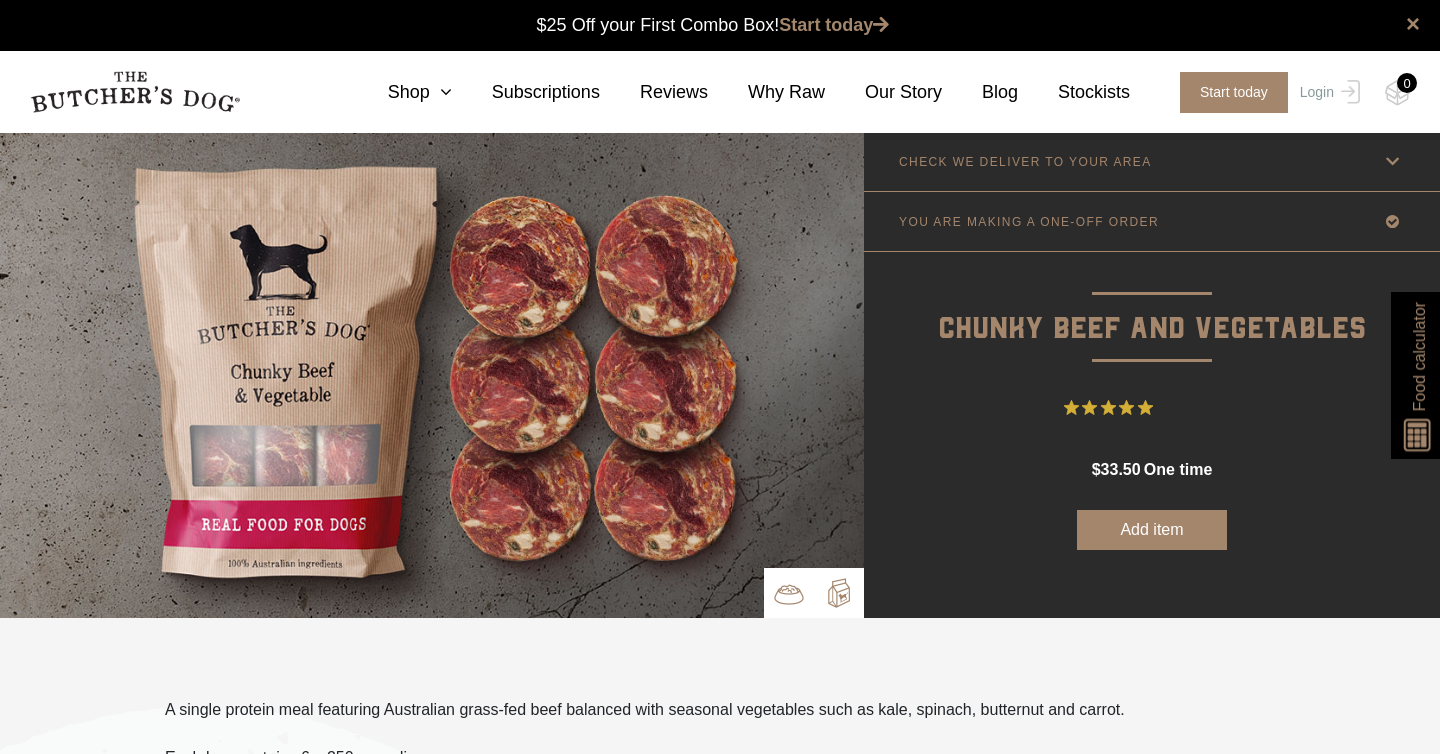 click at bounding box center [789, 594] 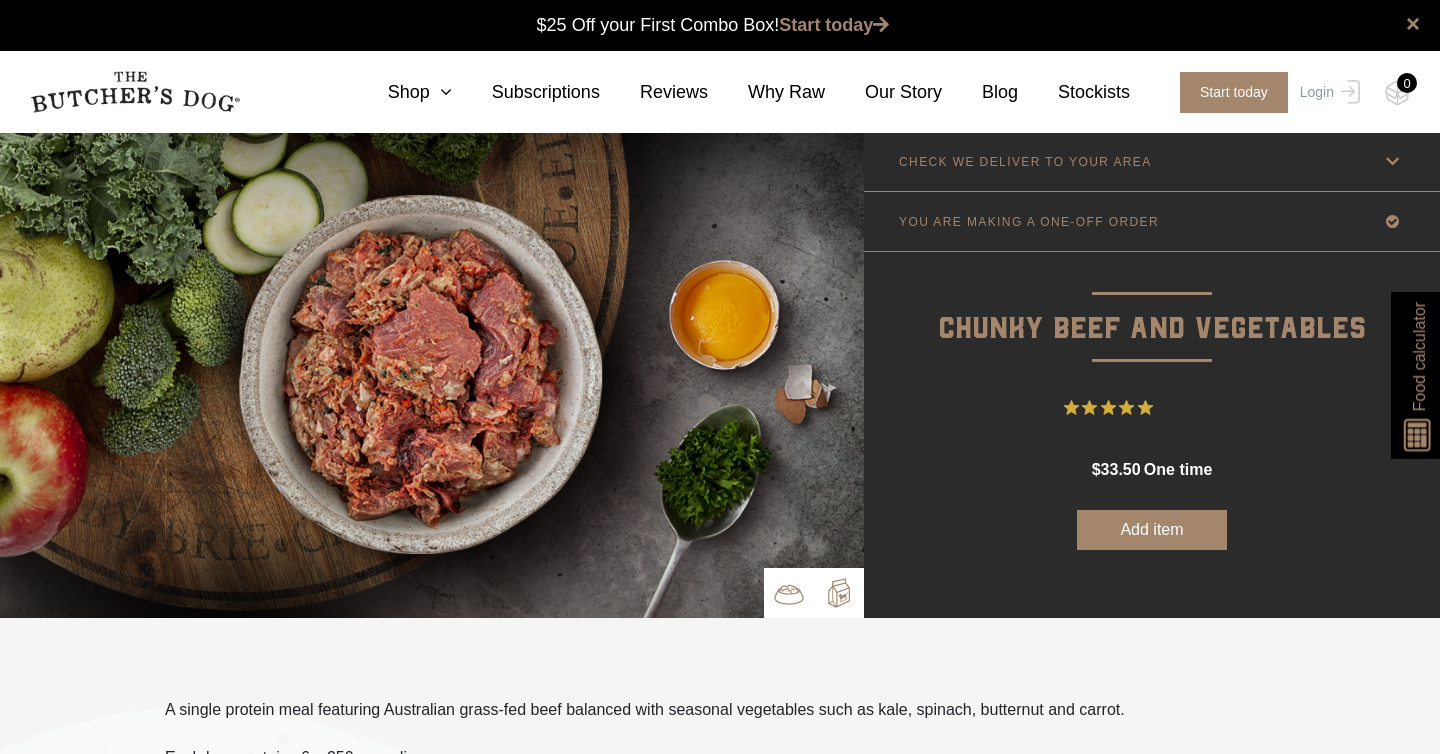 click at bounding box center [839, 593] 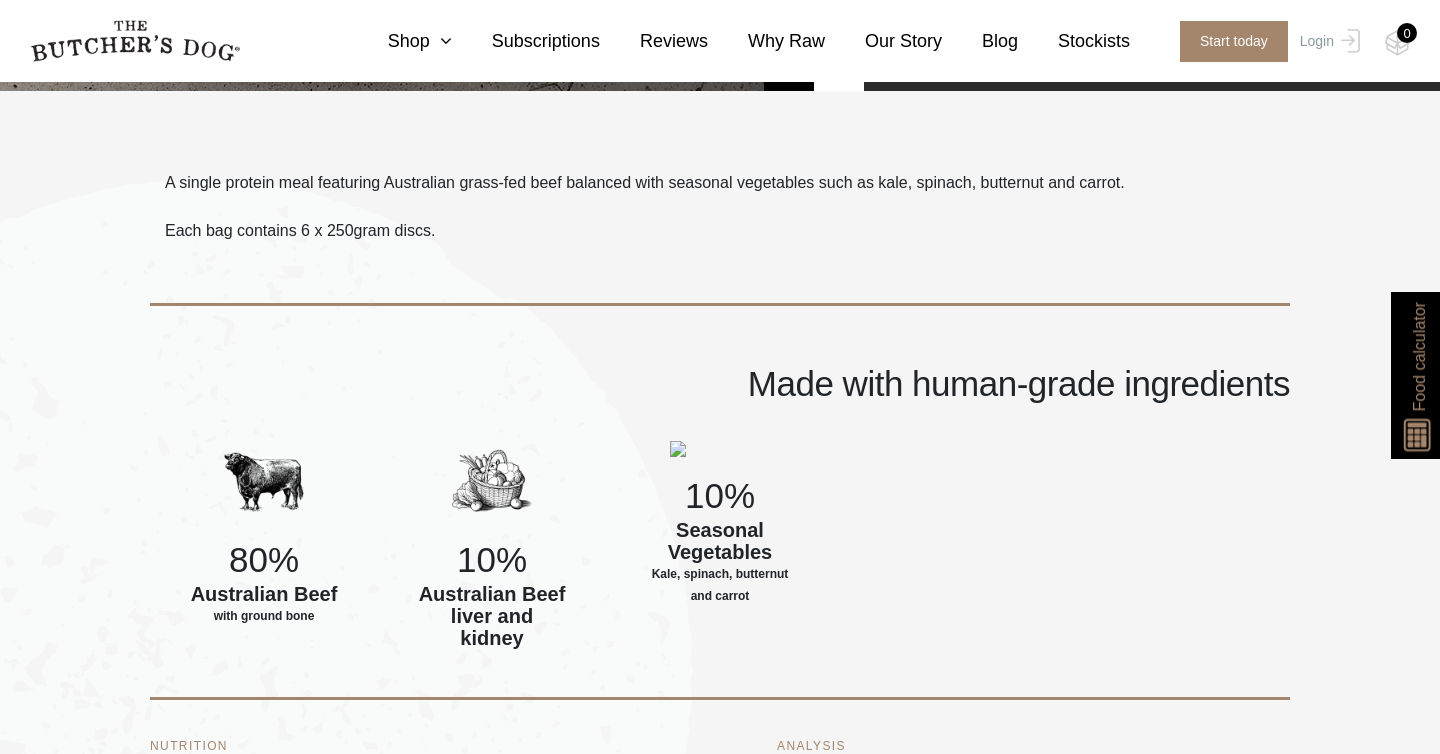 scroll, scrollTop: 0, scrollLeft: 0, axis: both 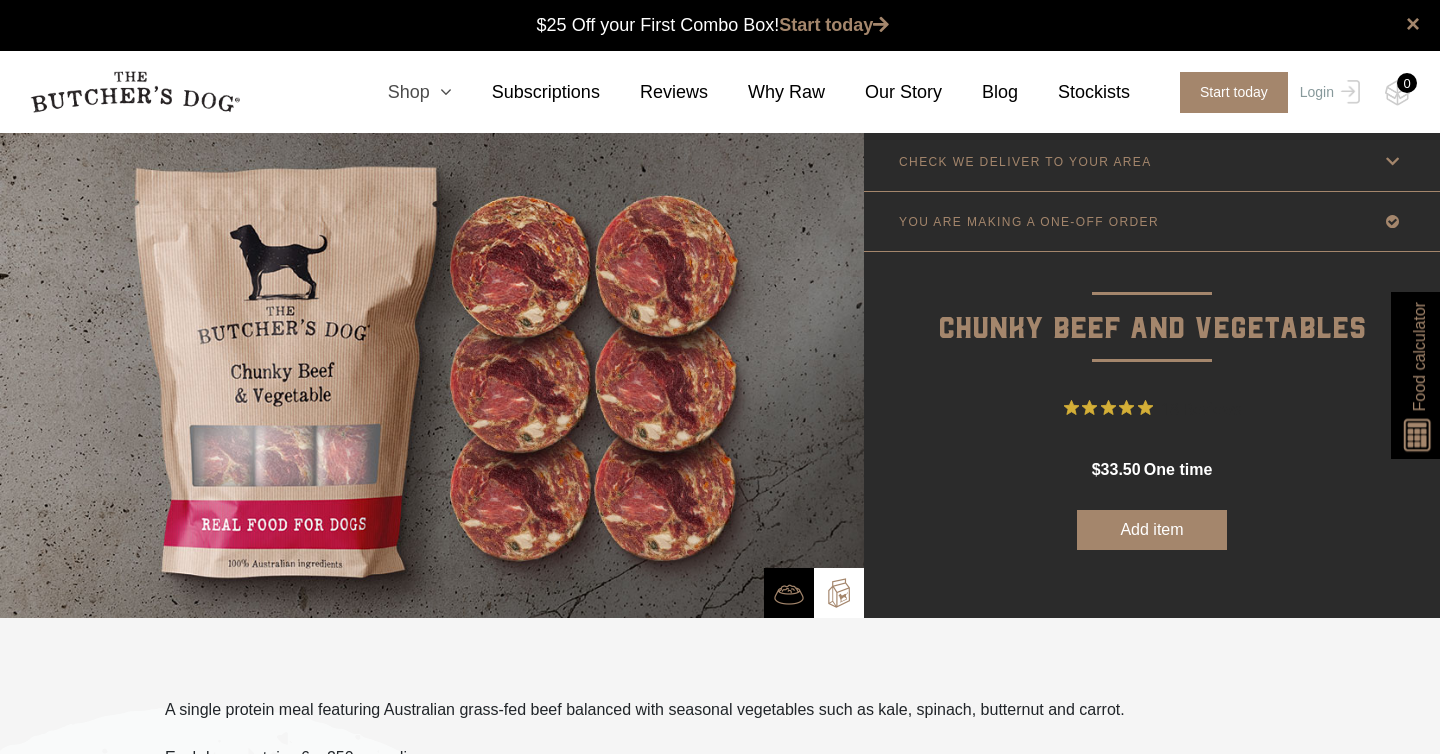 click at bounding box center (441, 92) 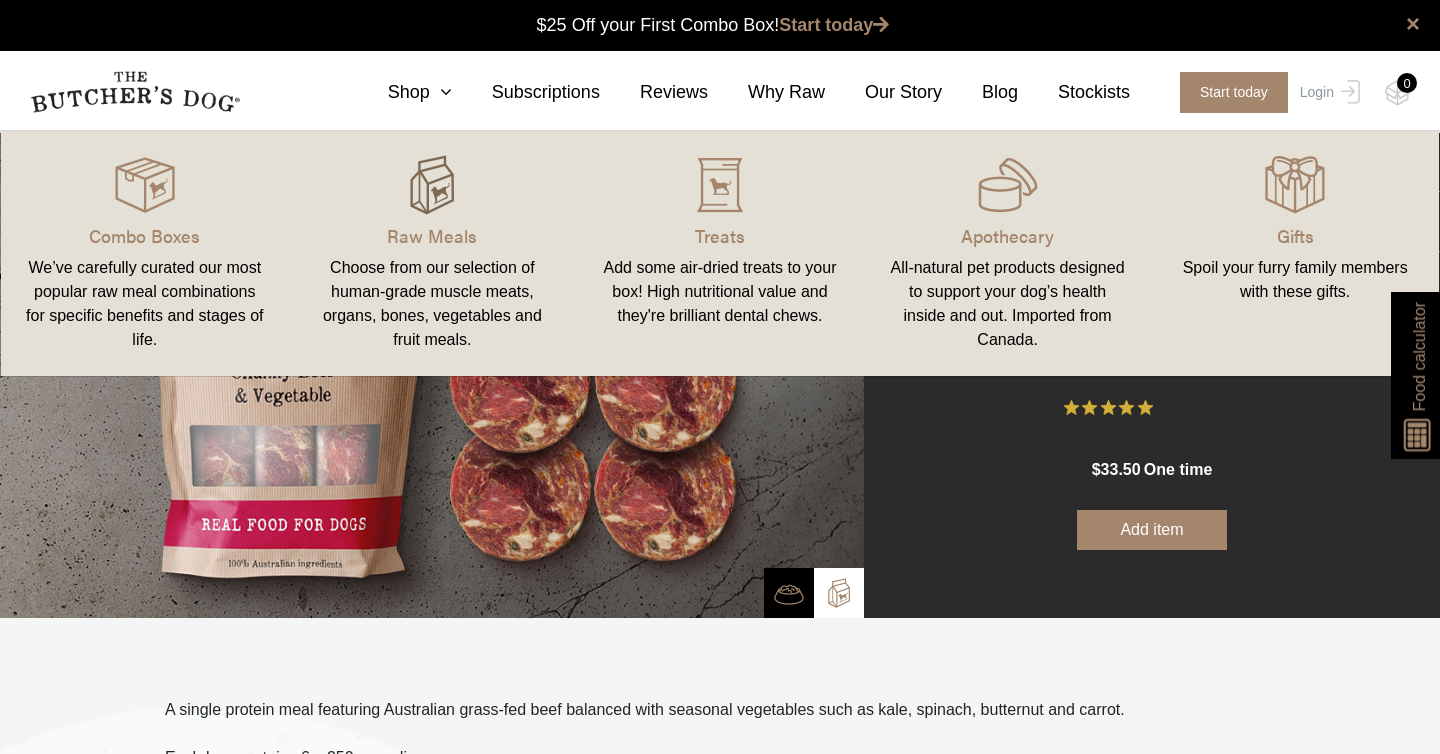 click at bounding box center (432, 185) 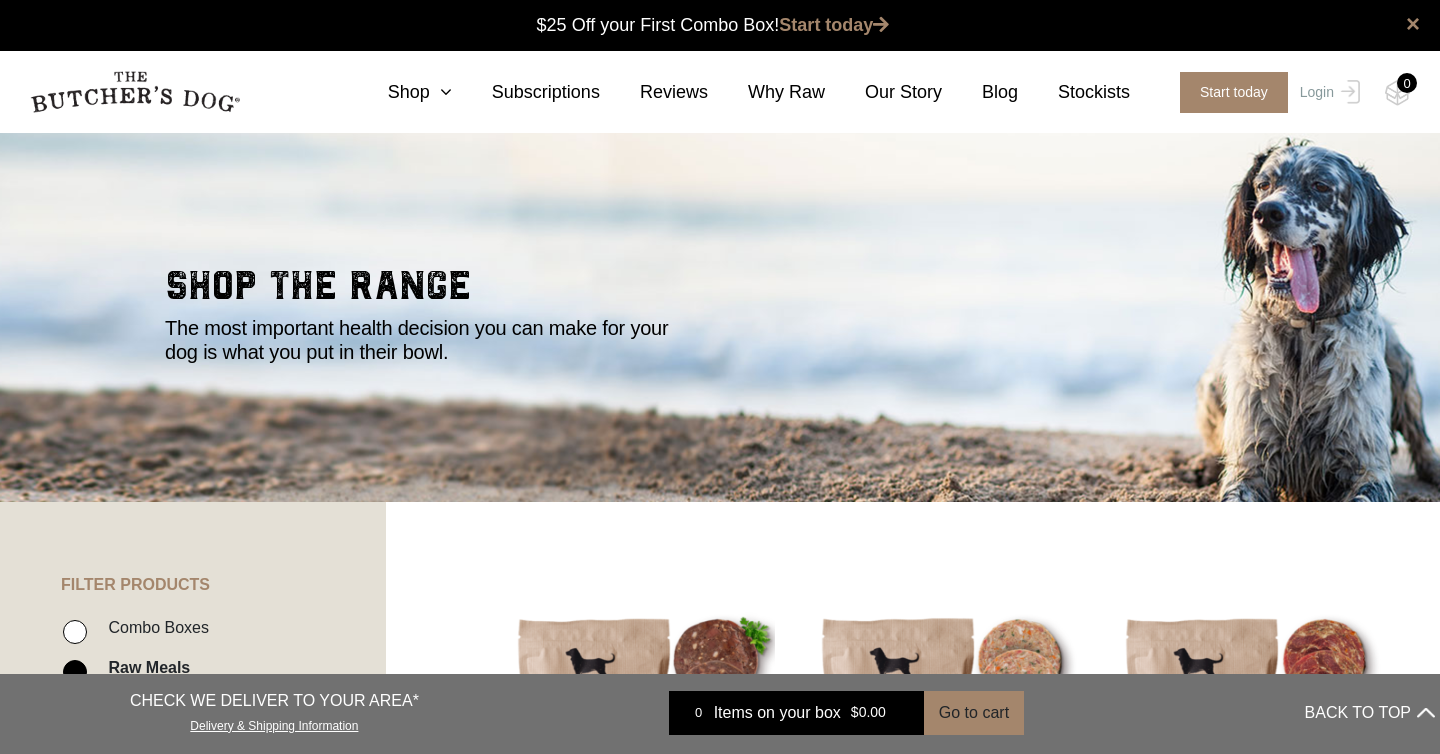 scroll, scrollTop: 0, scrollLeft: 0, axis: both 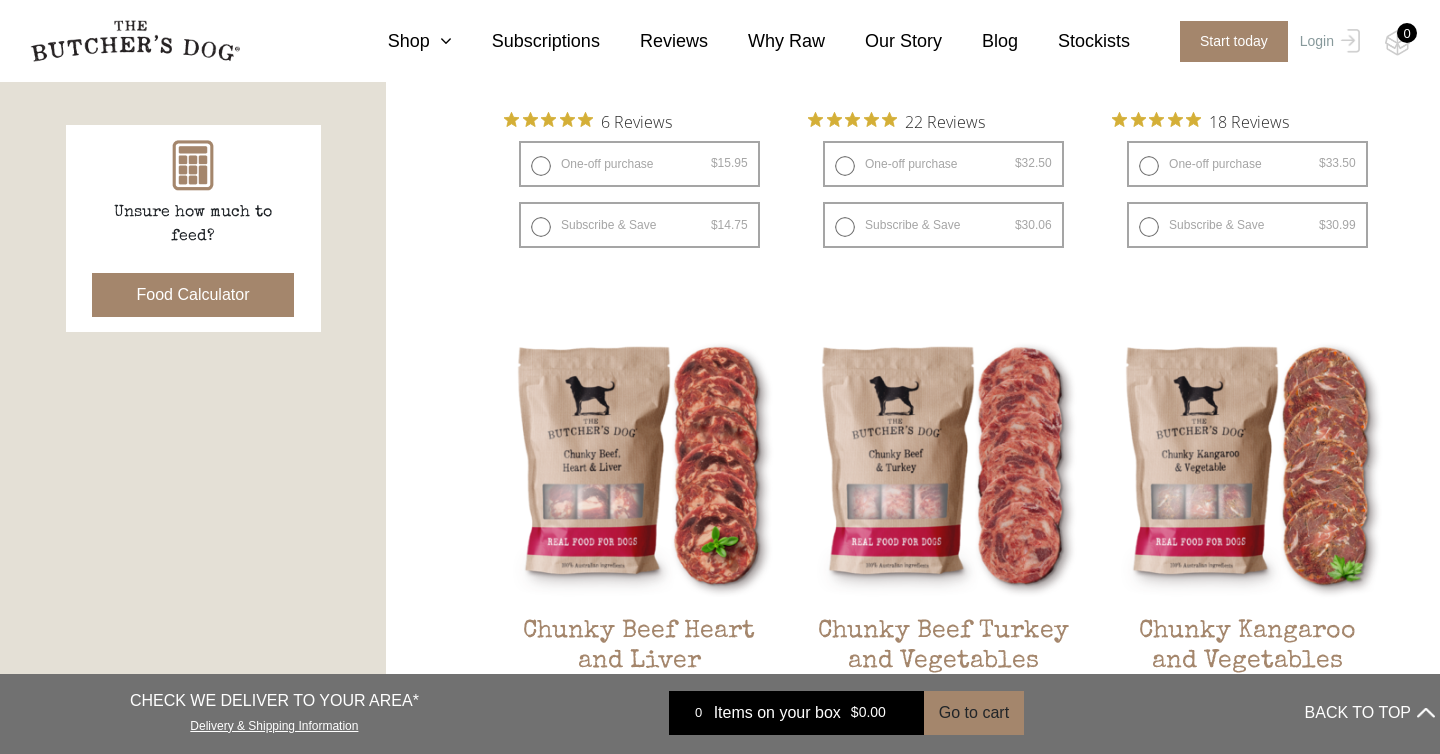 click on "Food Calculator" at bounding box center [193, 295] 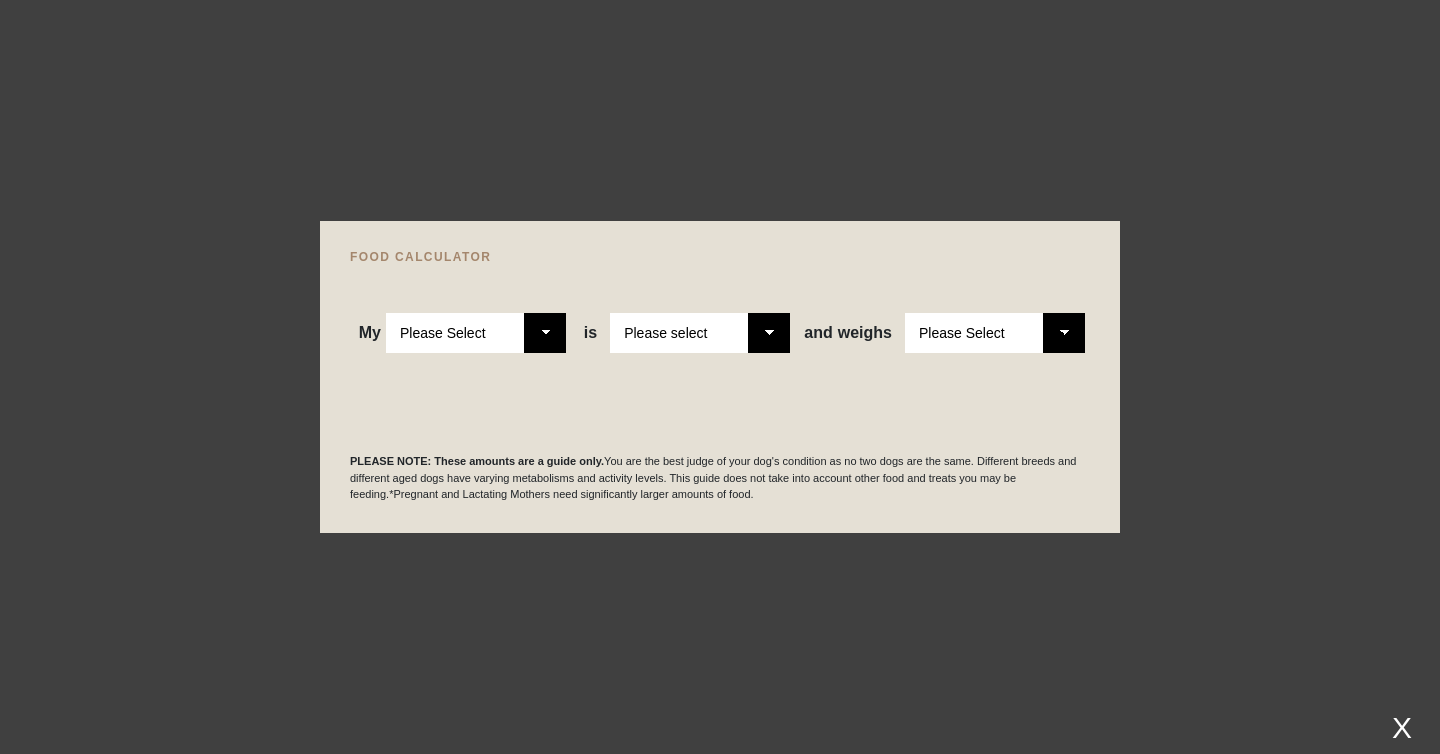 click on "Please Select
Adult Dog
Puppy" at bounding box center (476, 333) 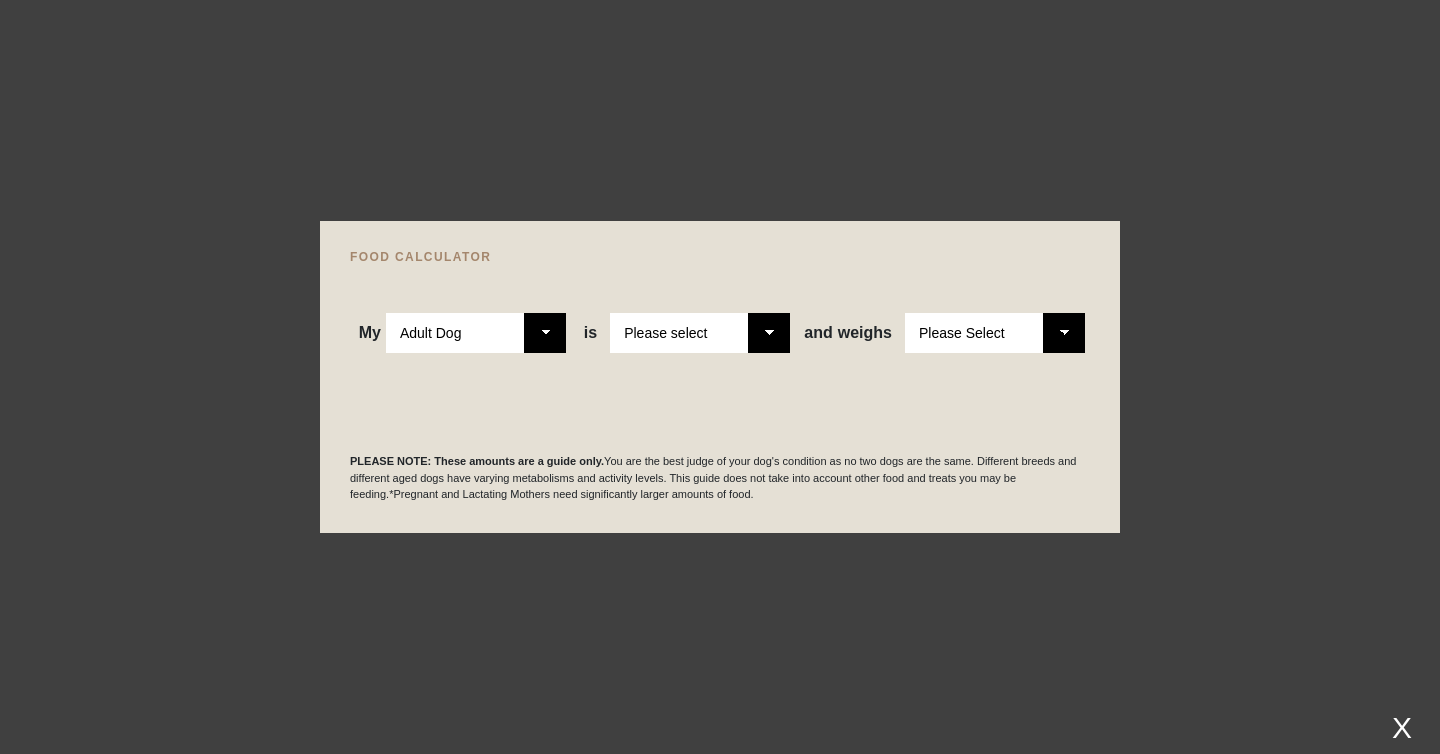 click on "Please select
a healthy weight
overweight" at bounding box center [700, 333] 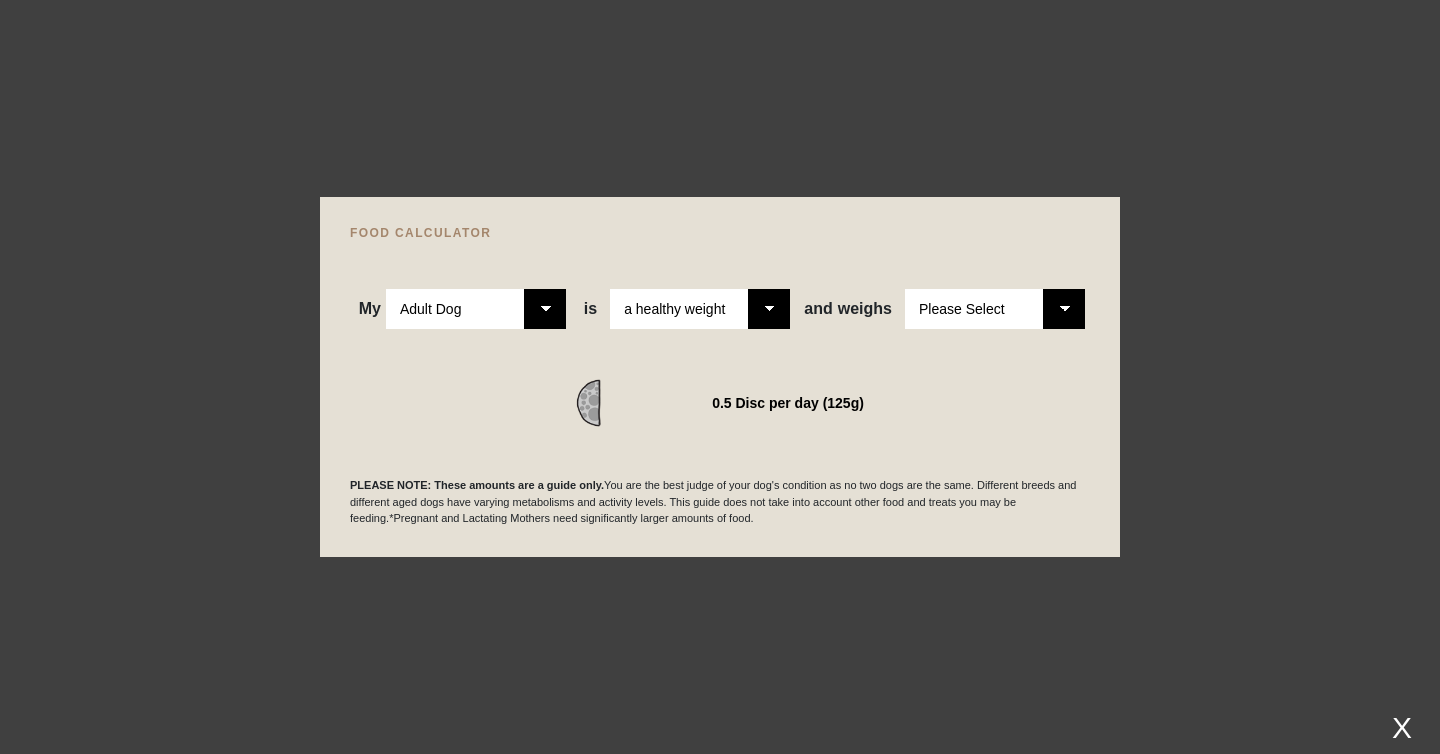 click on "WE RECOMMEND
0.5 Disc per day (125g)" at bounding box center (720, 378) 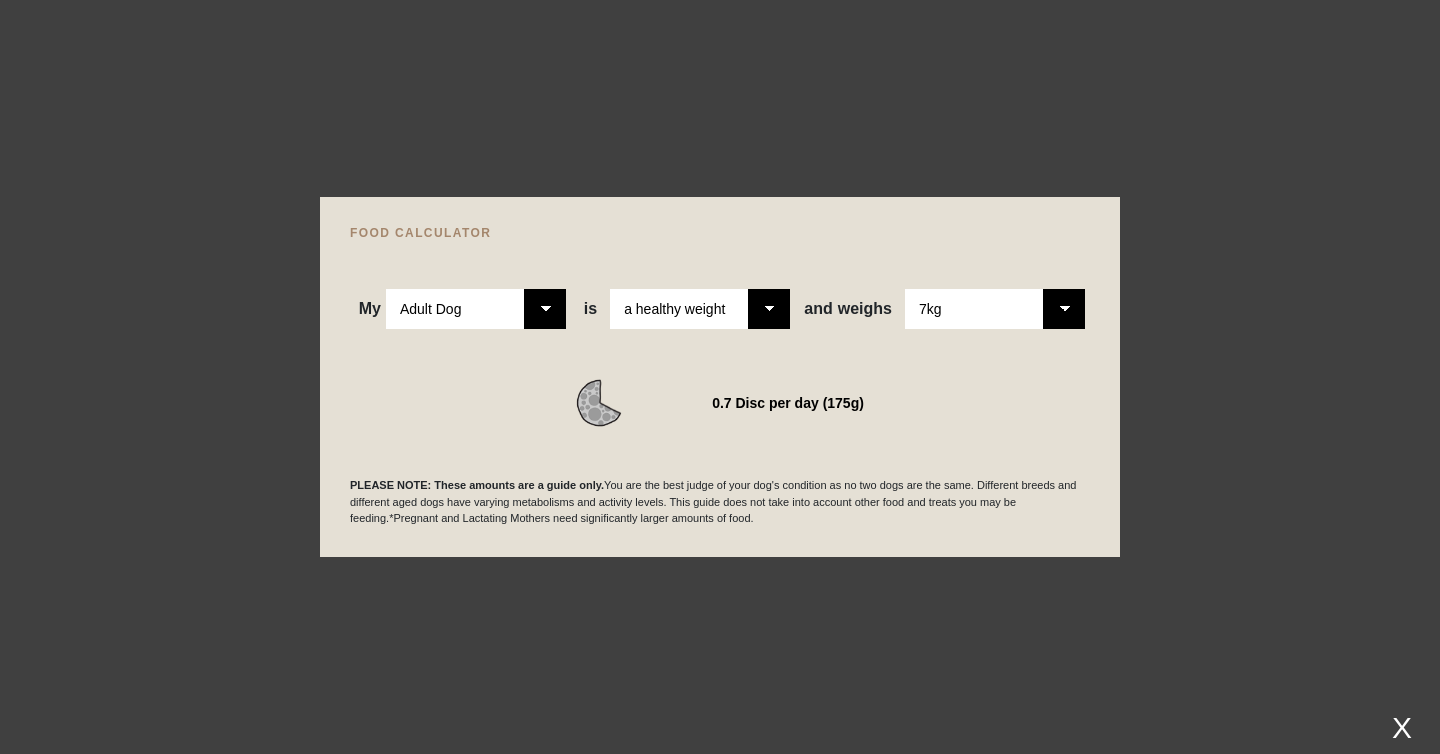 click on "Please select
a healthy weight
overweight" at bounding box center [700, 309] 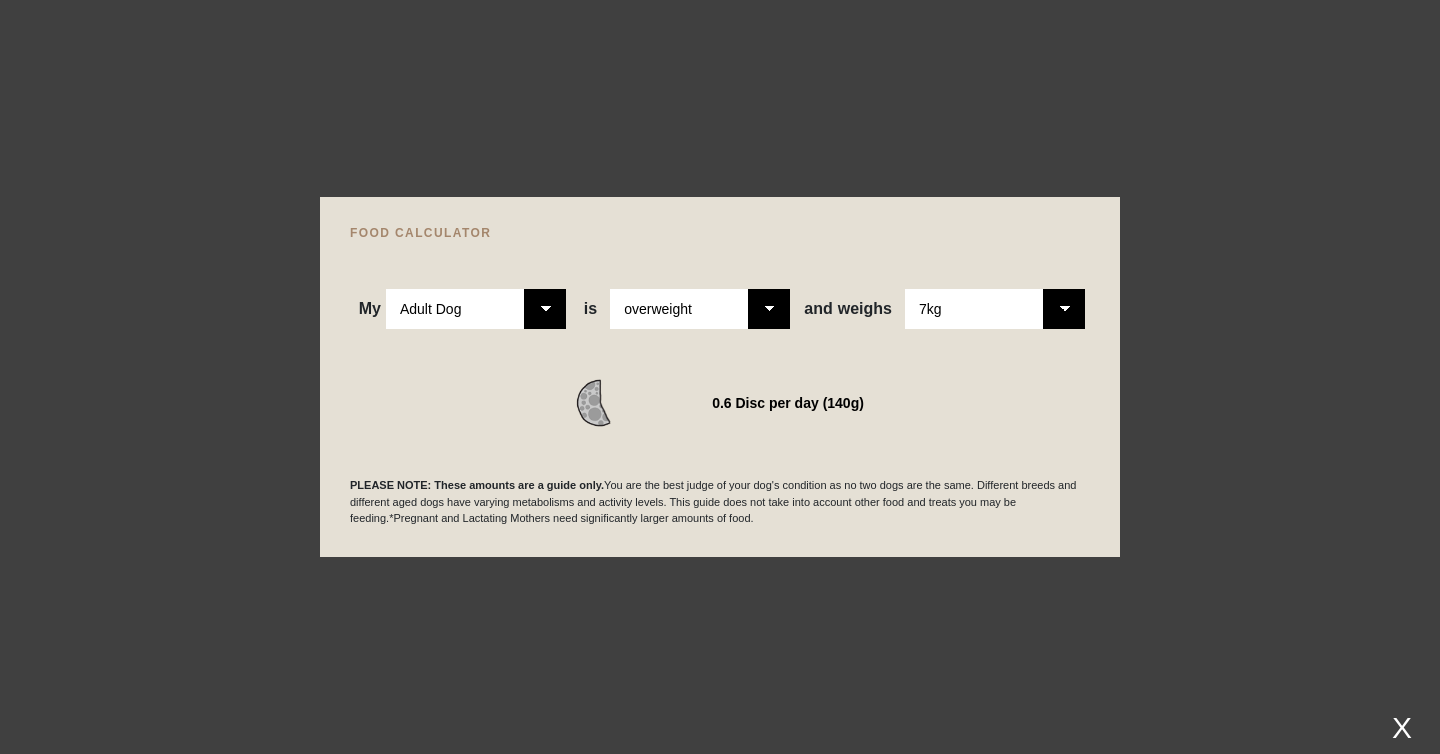 click at bounding box center [720, 377] 